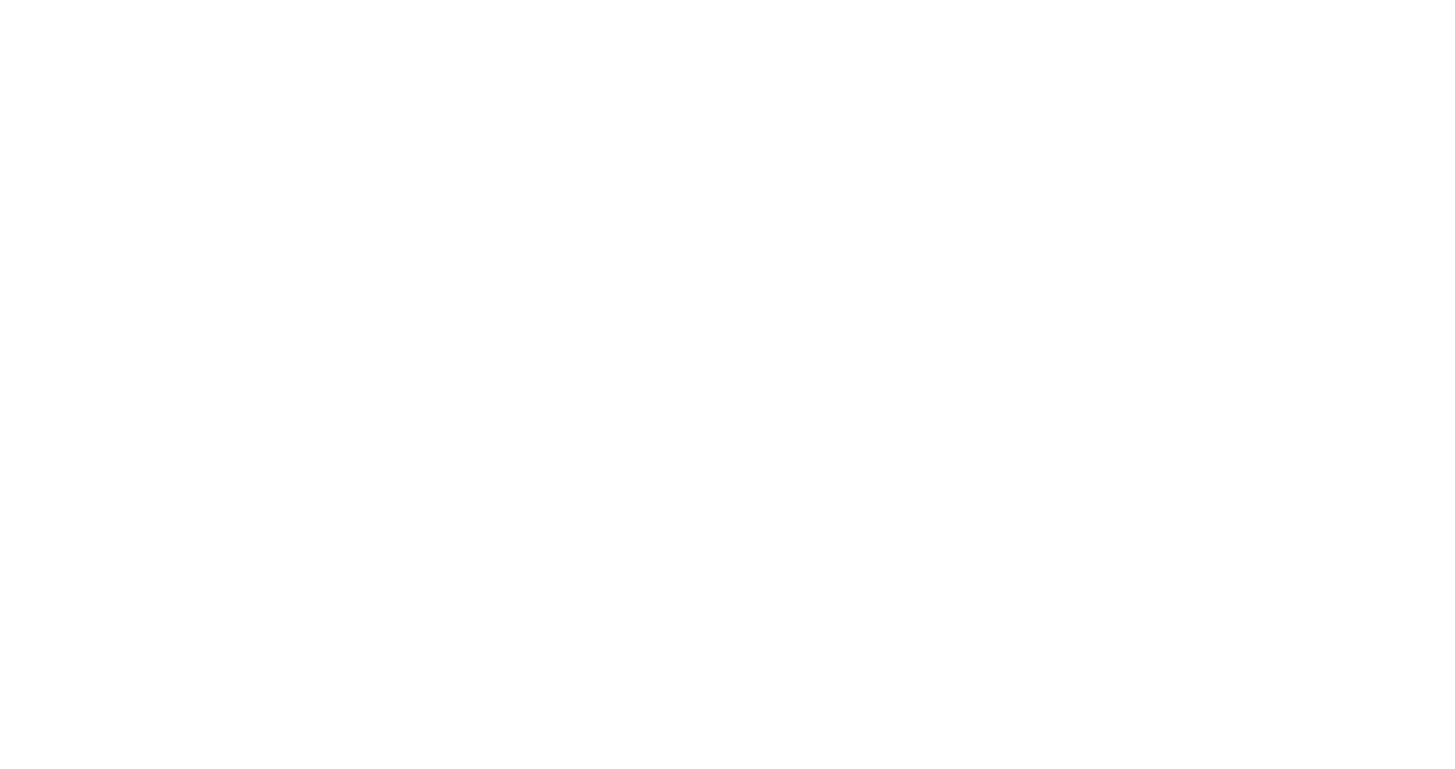 scroll, scrollTop: 0, scrollLeft: 0, axis: both 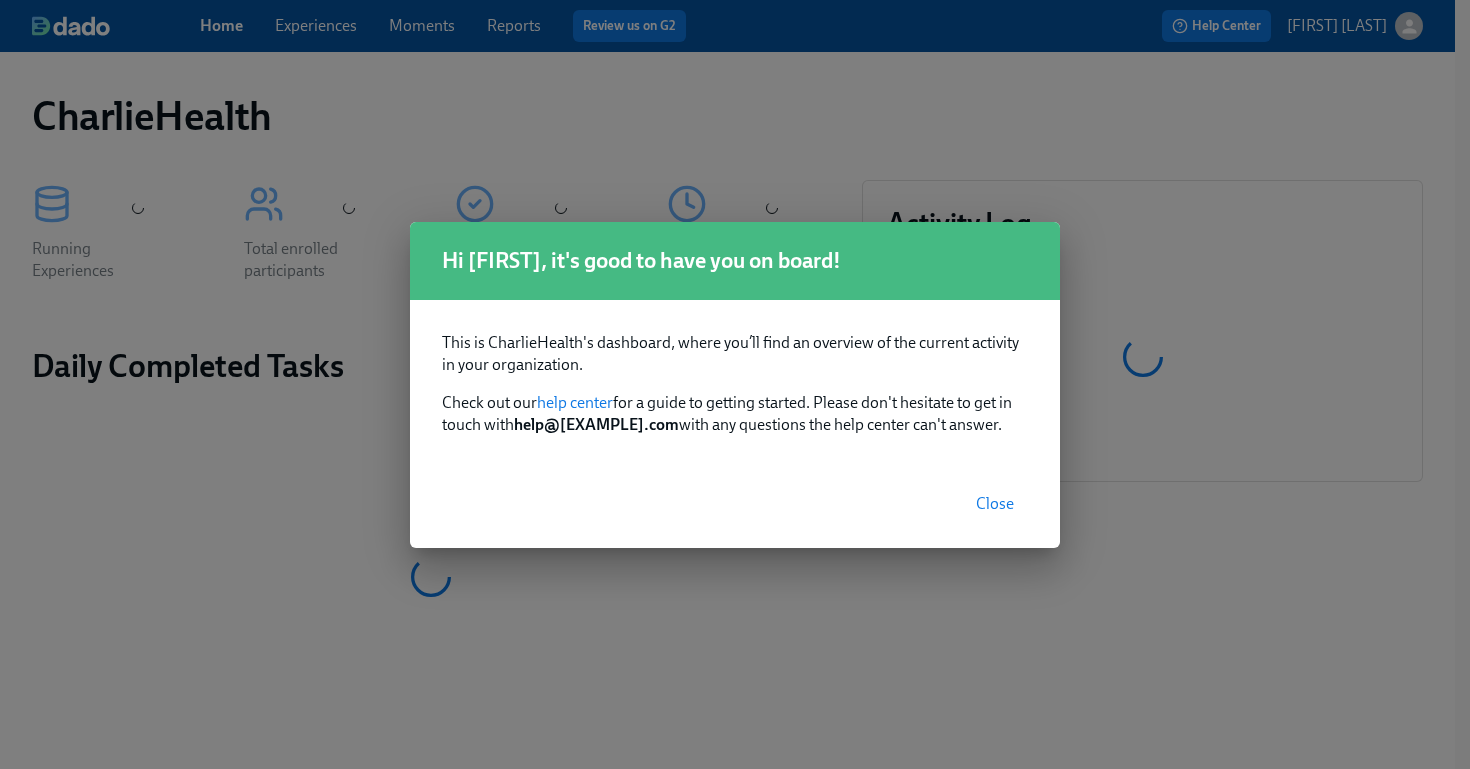 click on "Close" at bounding box center [995, 504] 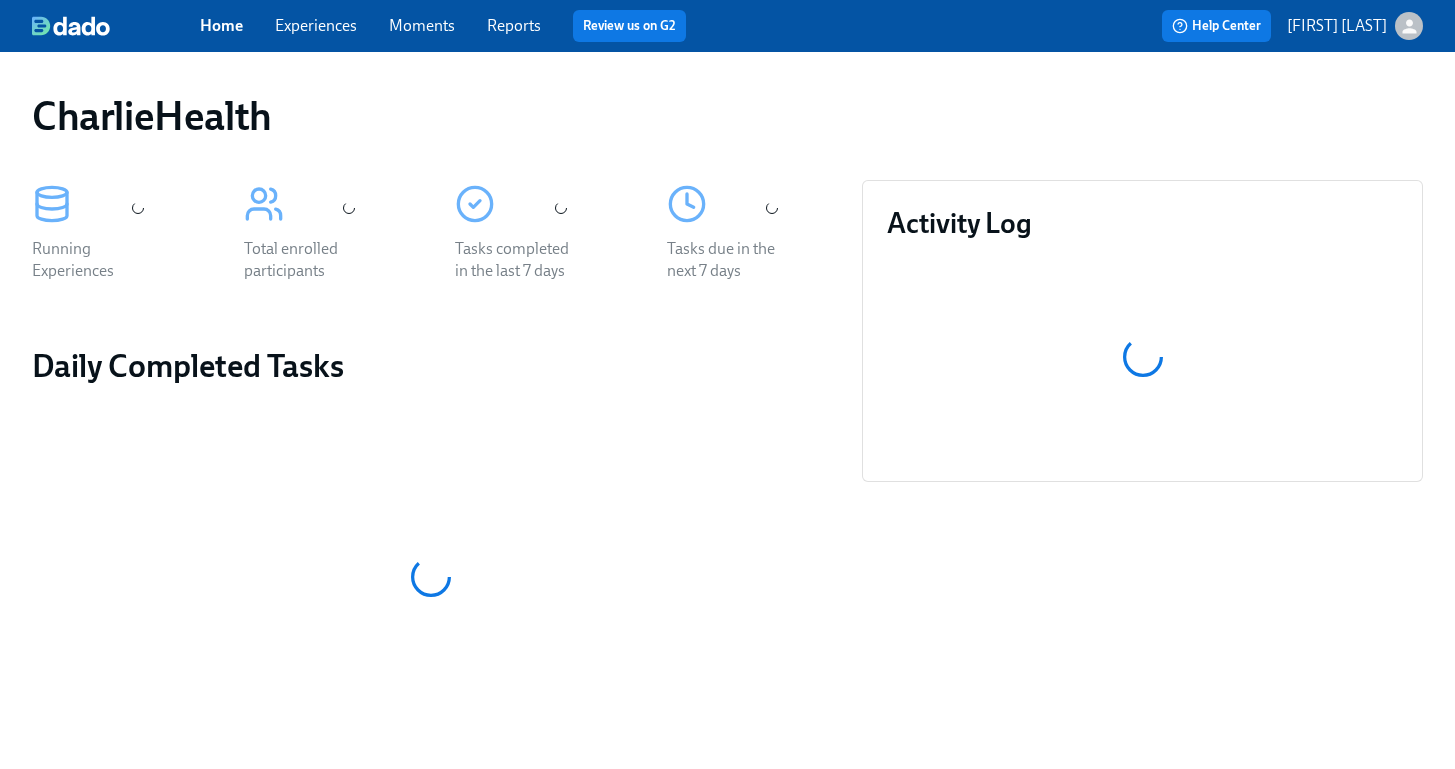 click on "Experiences" at bounding box center (316, 25) 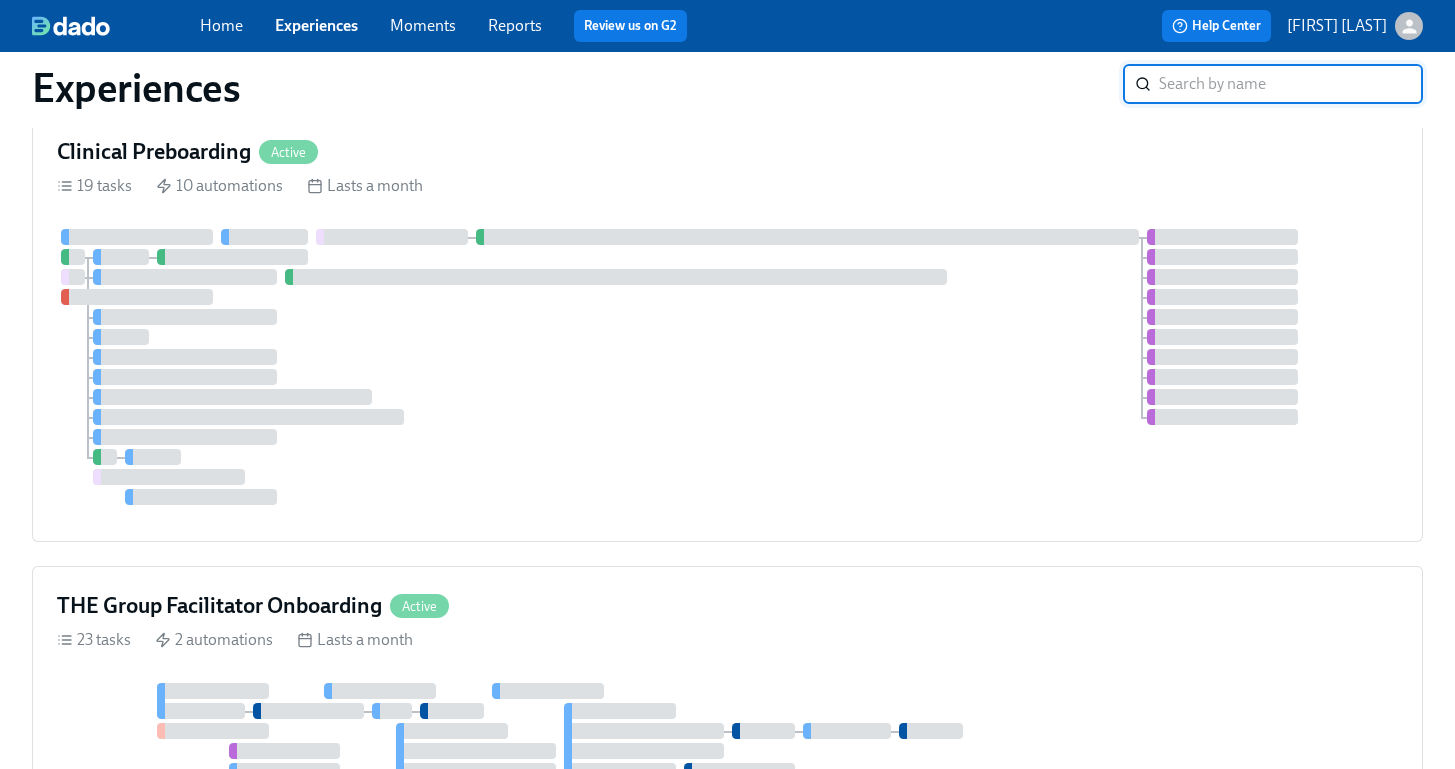 scroll, scrollTop: 337, scrollLeft: 0, axis: vertical 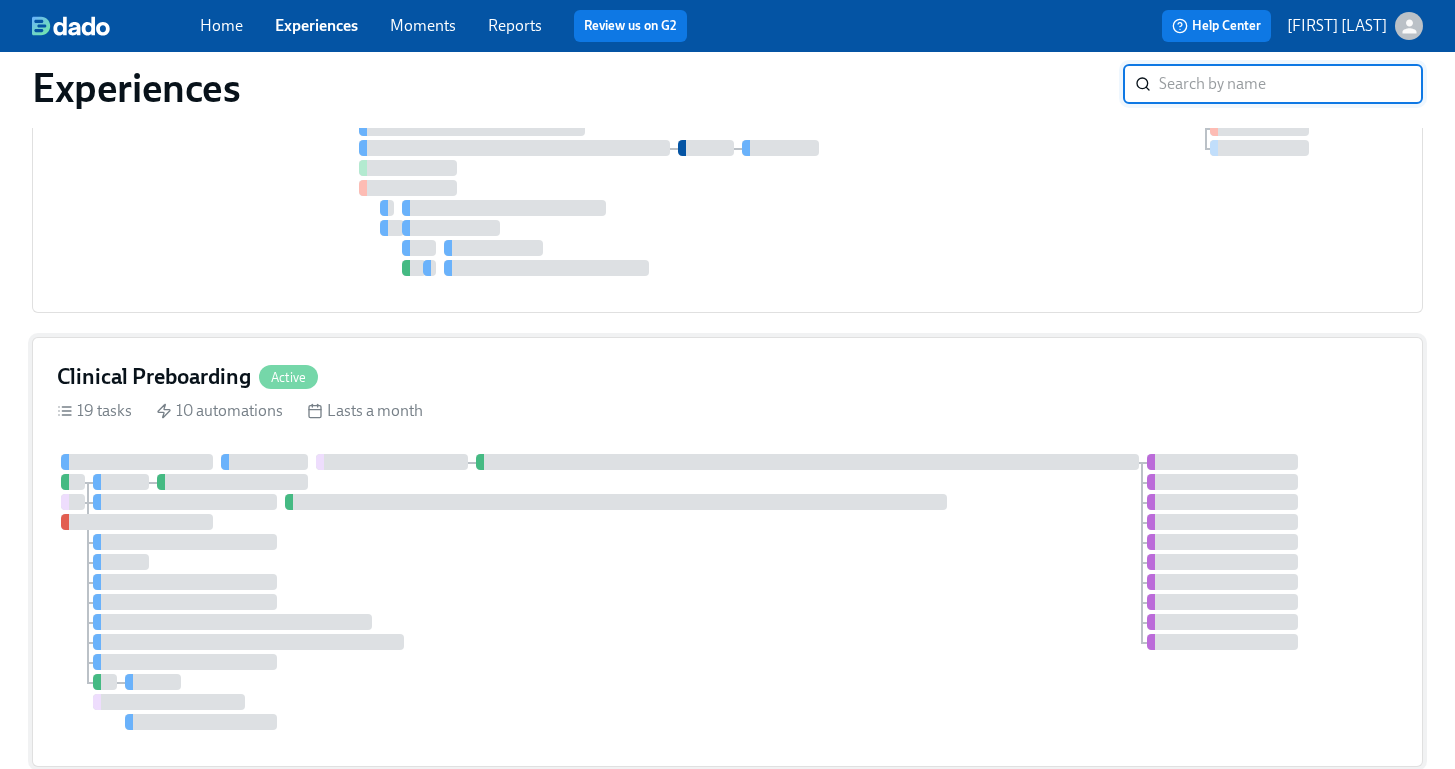 click on "Clinical Preboarding Active 19 tasks   10 automations   Lasts   a month" at bounding box center (727, 552) 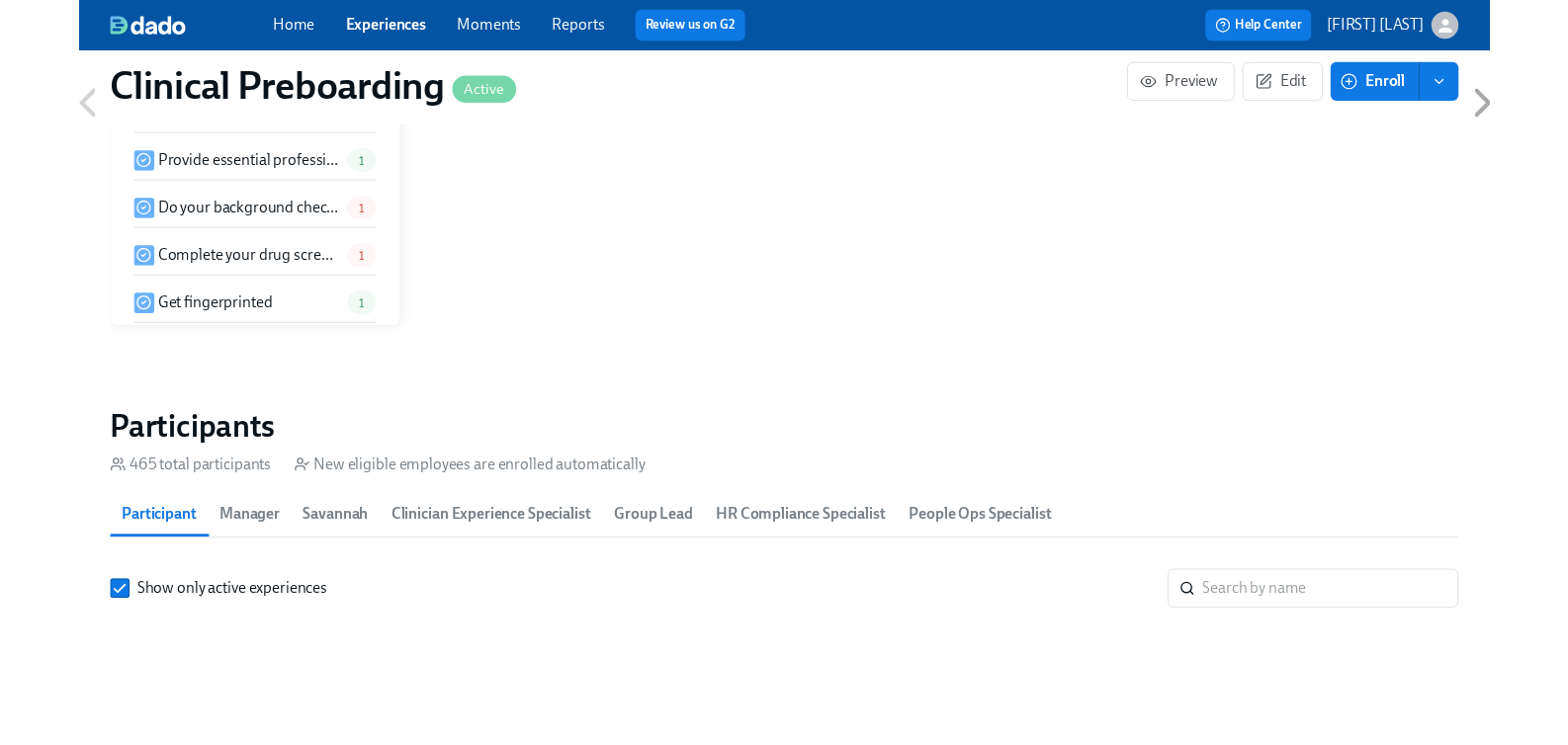 scroll, scrollTop: 1998, scrollLeft: 0, axis: vertical 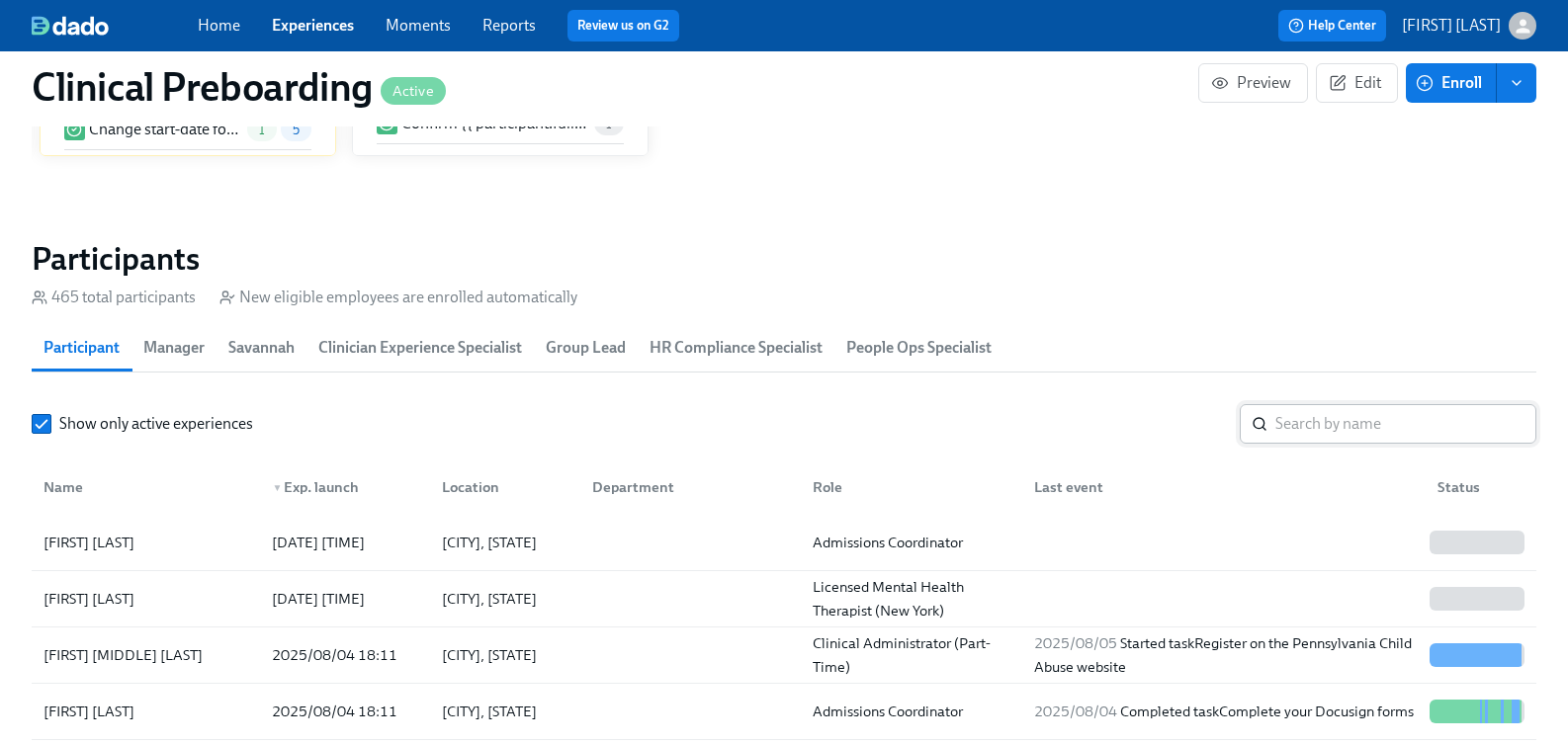 click at bounding box center (1406, 424) 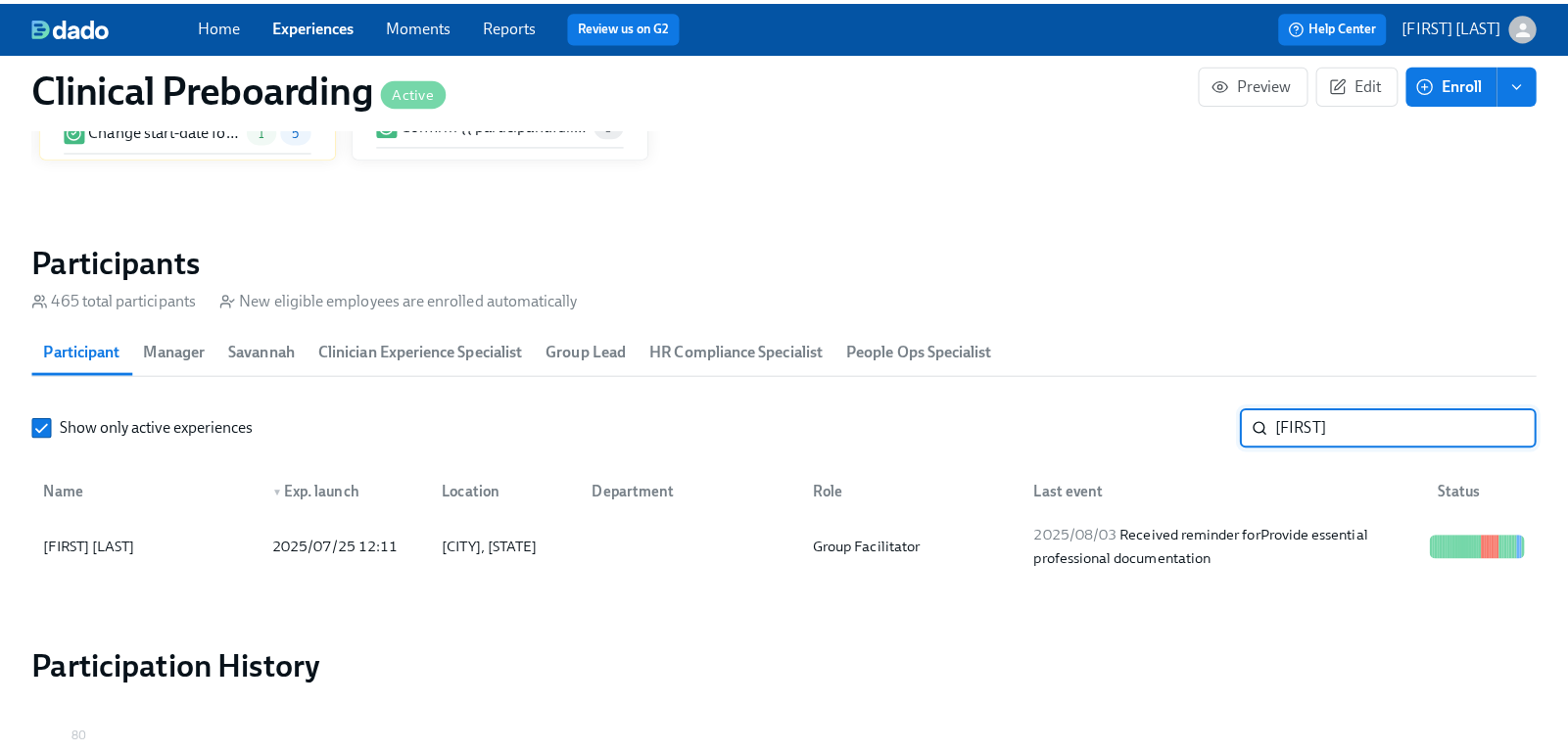 scroll, scrollTop: 2069, scrollLeft: 0, axis: vertical 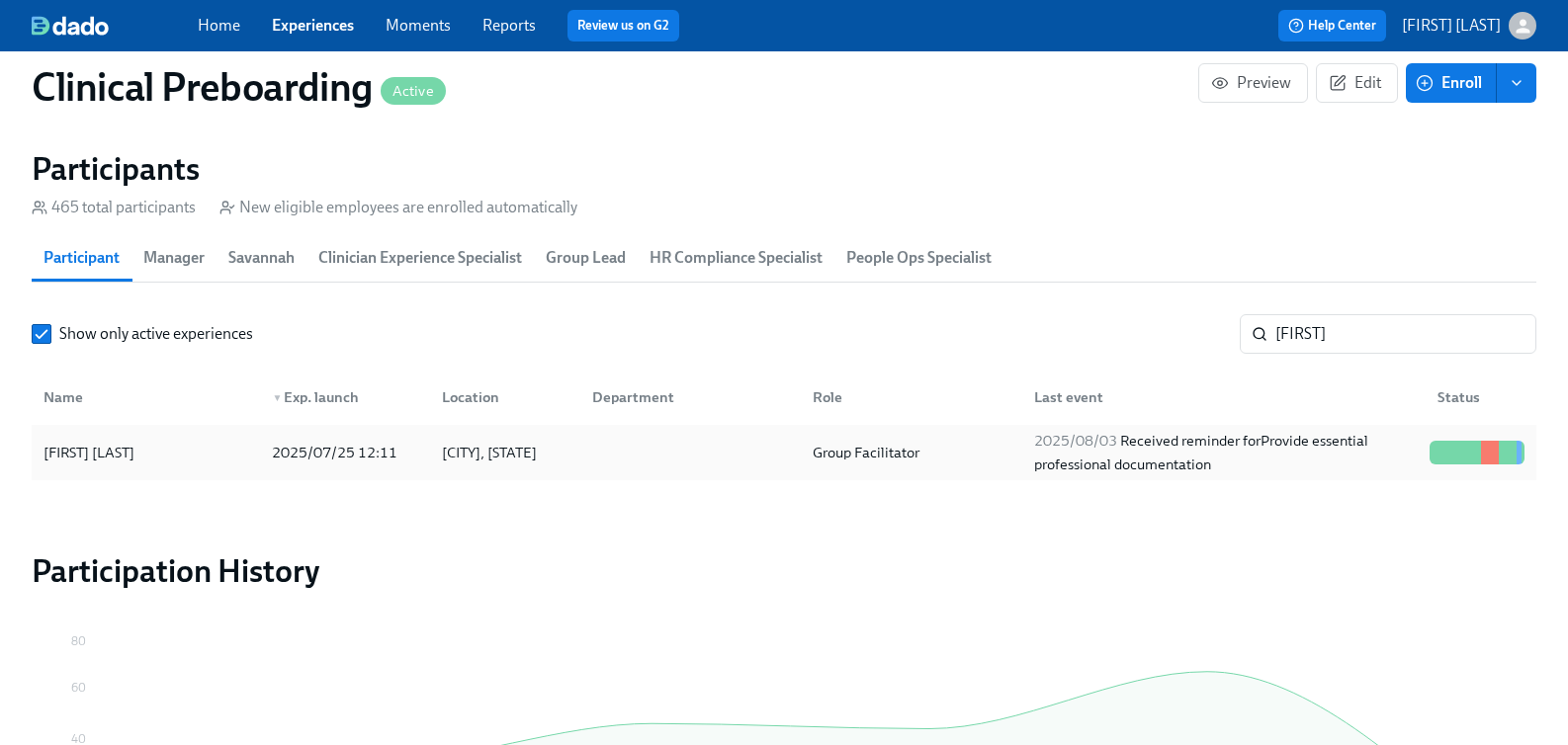click on "[FIRST] [LAST]" at bounding box center (89, 453) 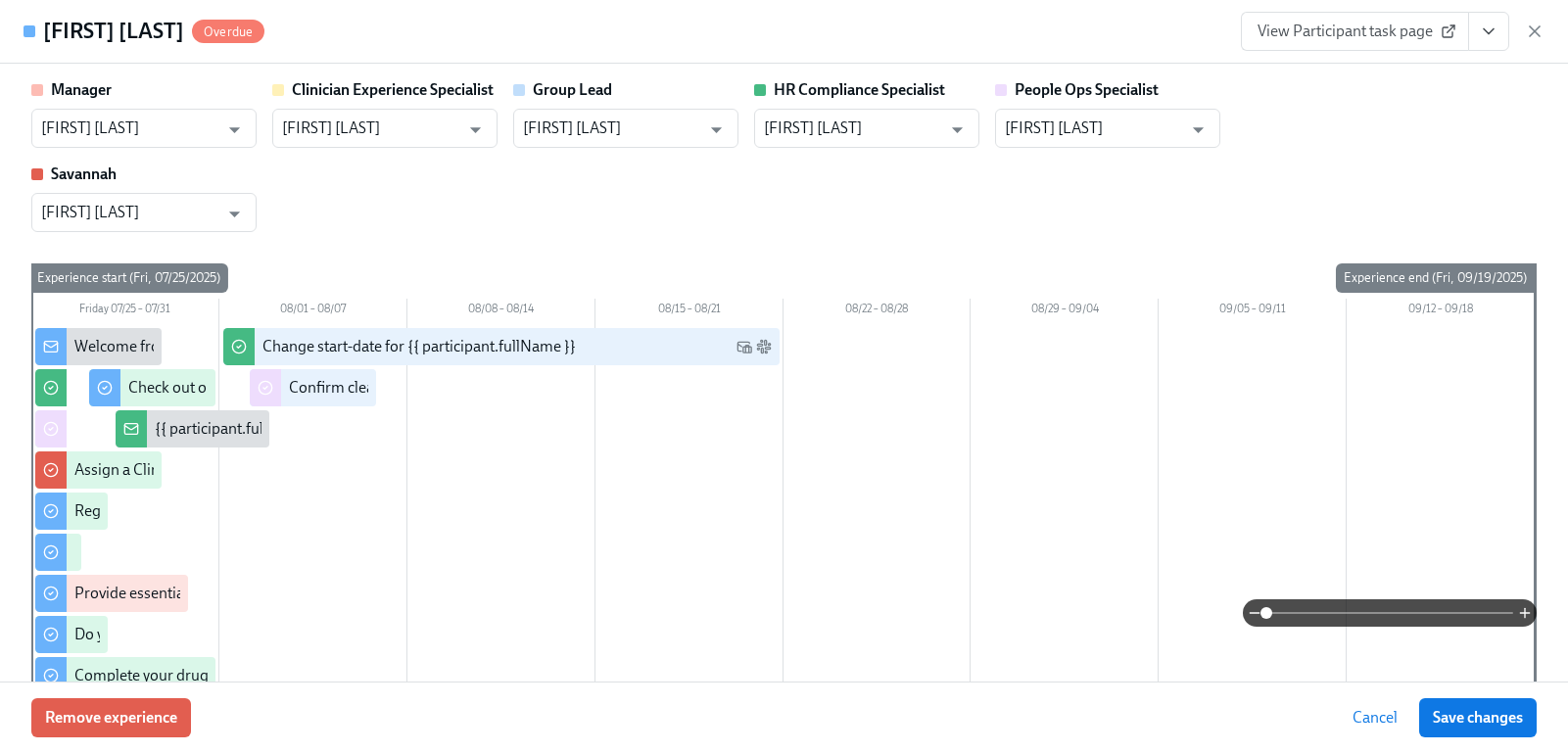 click on "View Participant task page" at bounding box center (1354, 31) 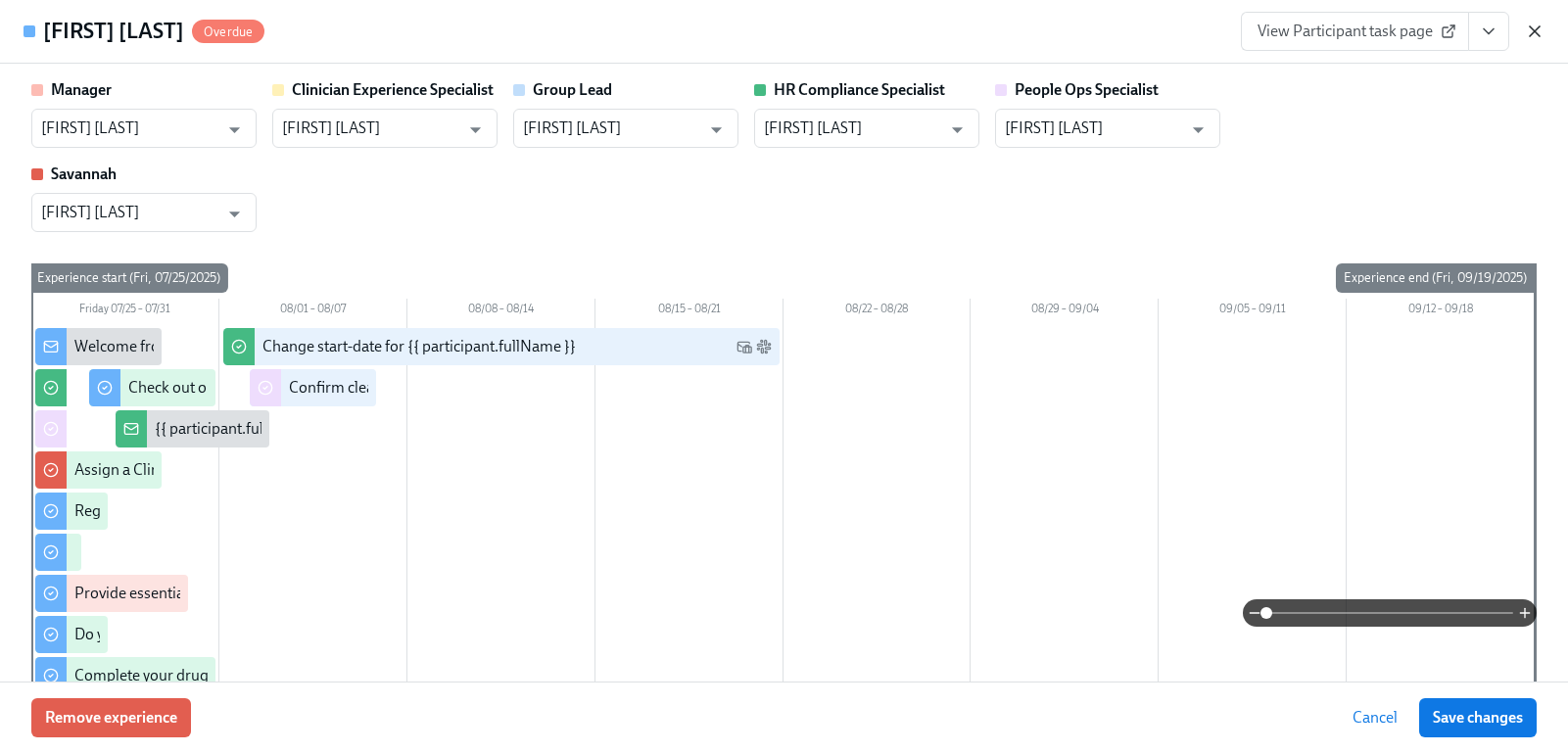 click 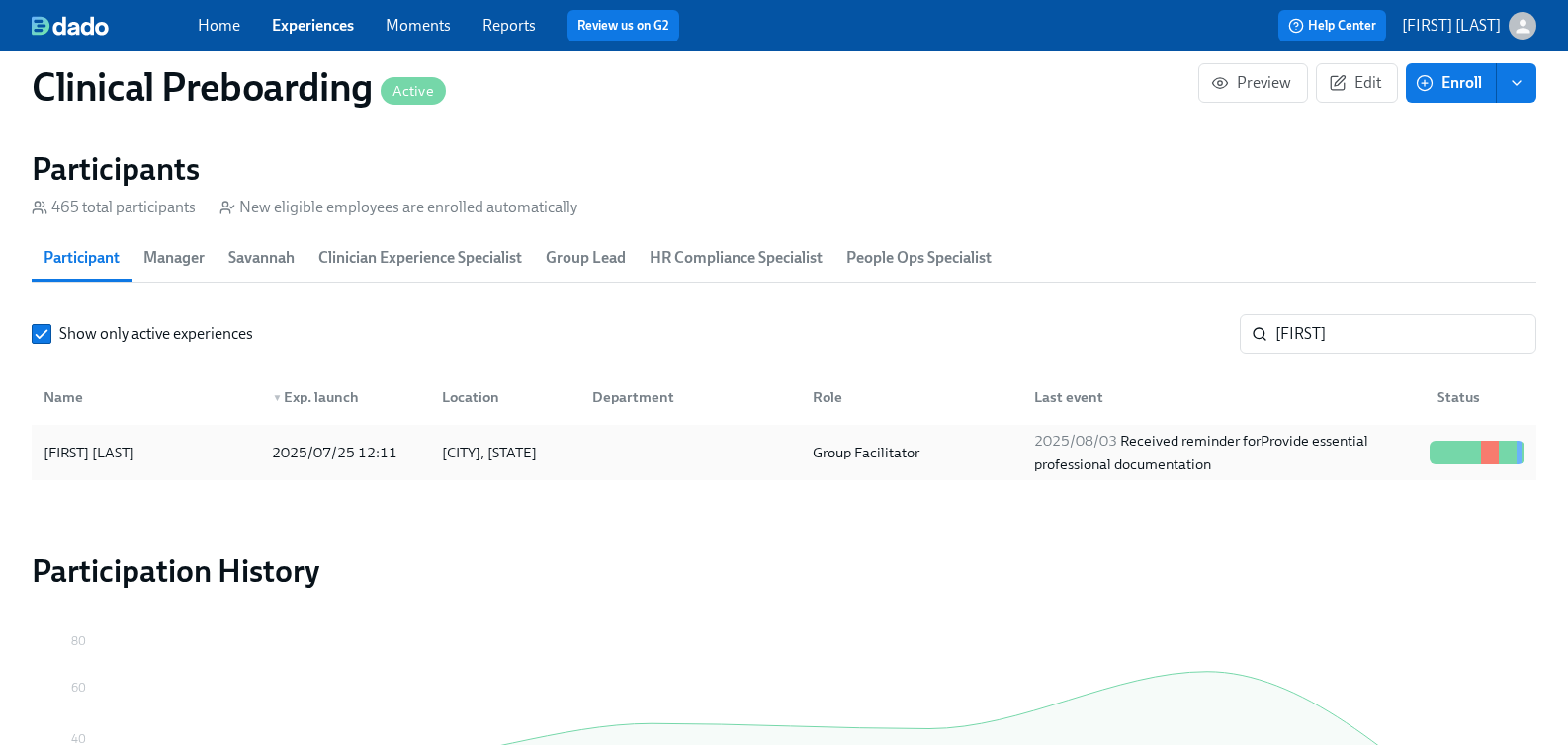 click on "[FIRST] [LAST] [DATE] [TIME] [CITY], [STATE] [ROLE] [DATE]   Received reminder for  Provide essential professional documentation" at bounding box center (784, 453) 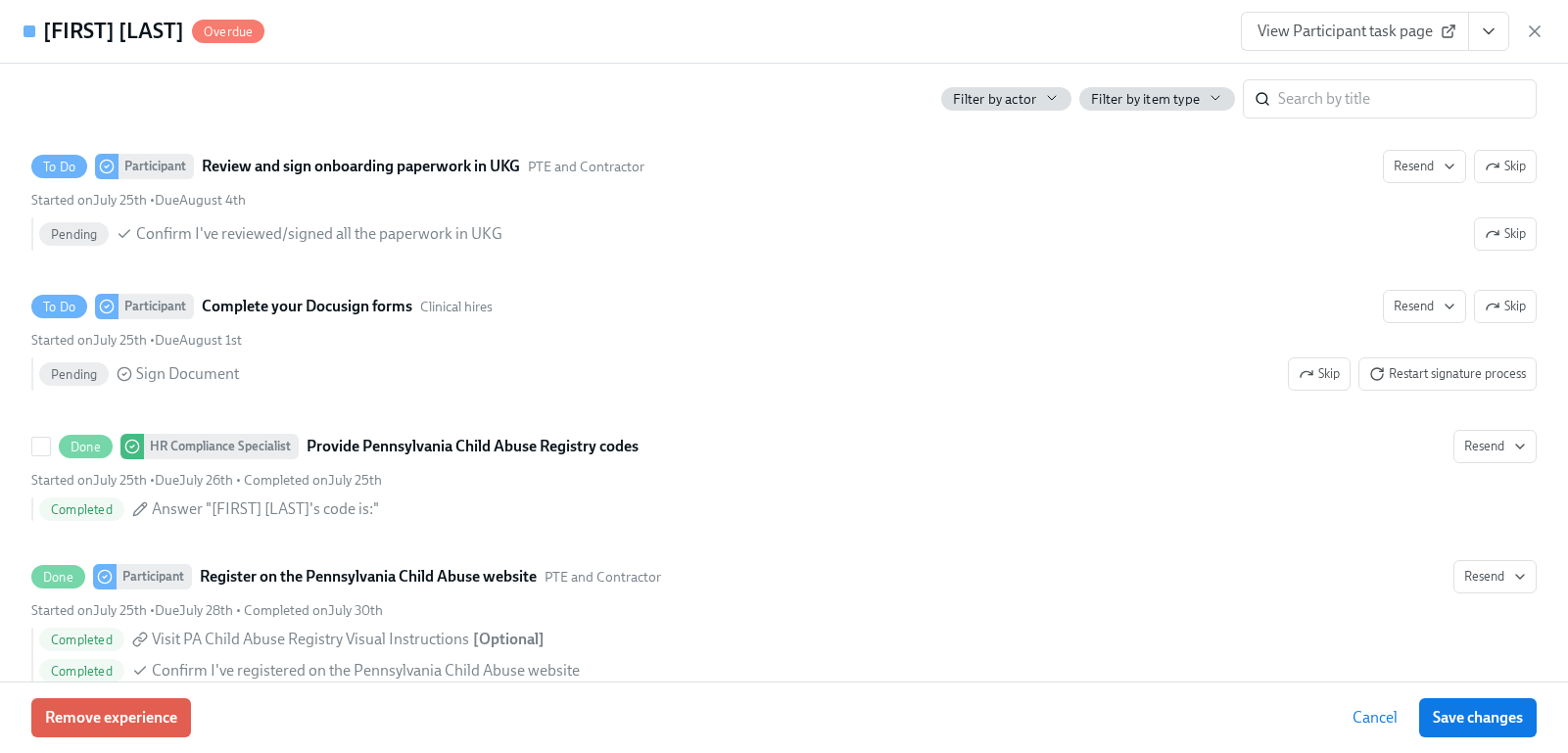 scroll, scrollTop: 3264, scrollLeft: 0, axis: vertical 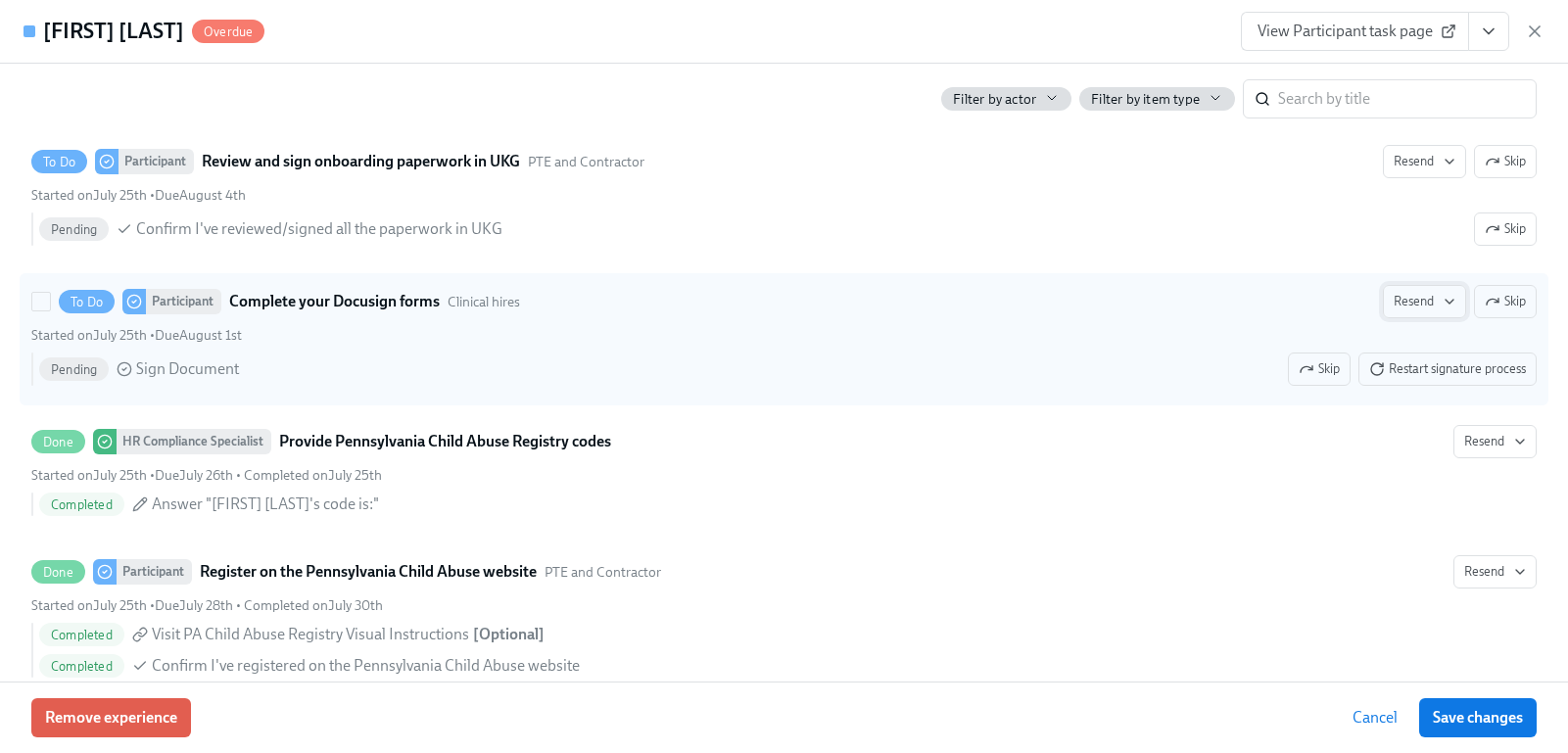 click 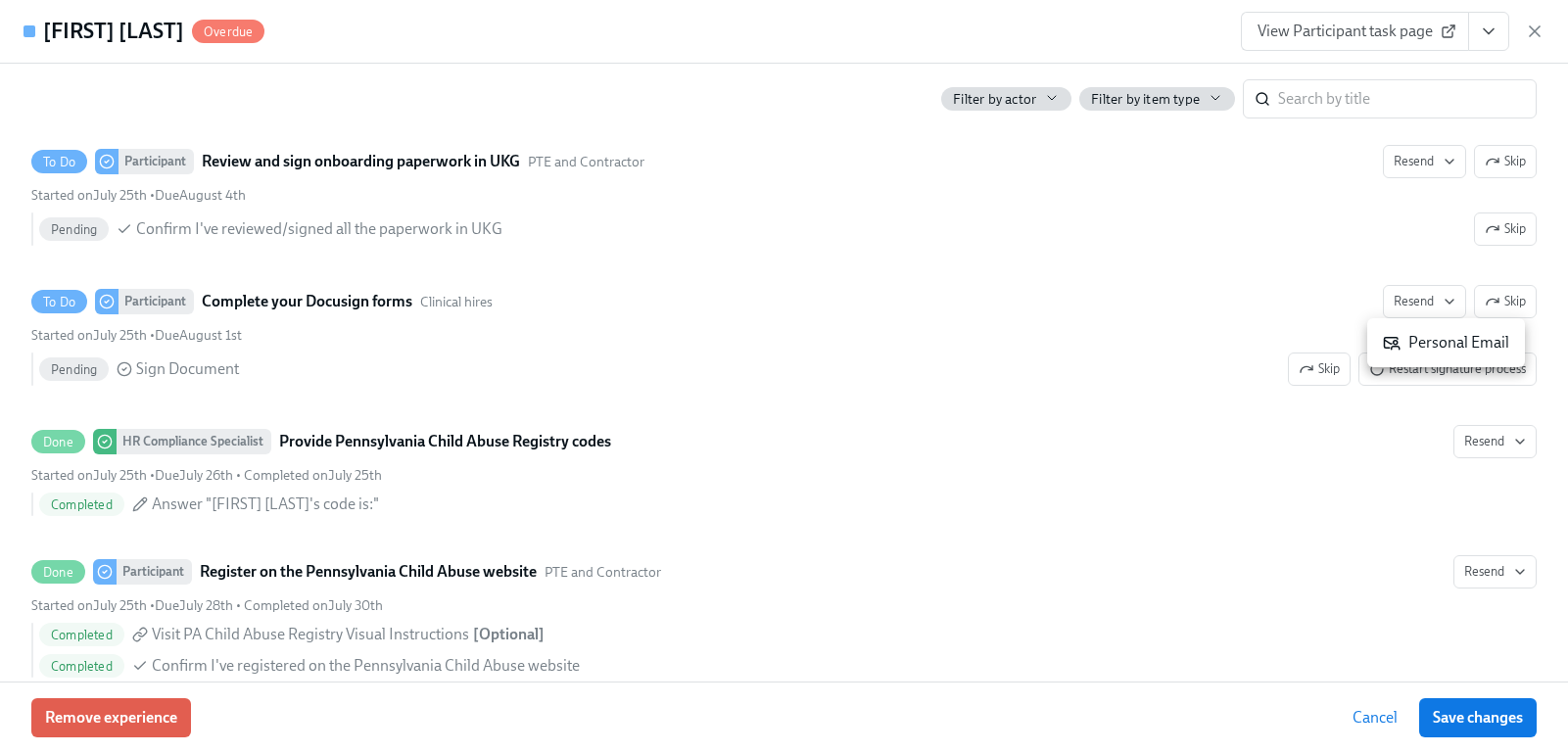 click on "Personal Email" at bounding box center [1446, 343] 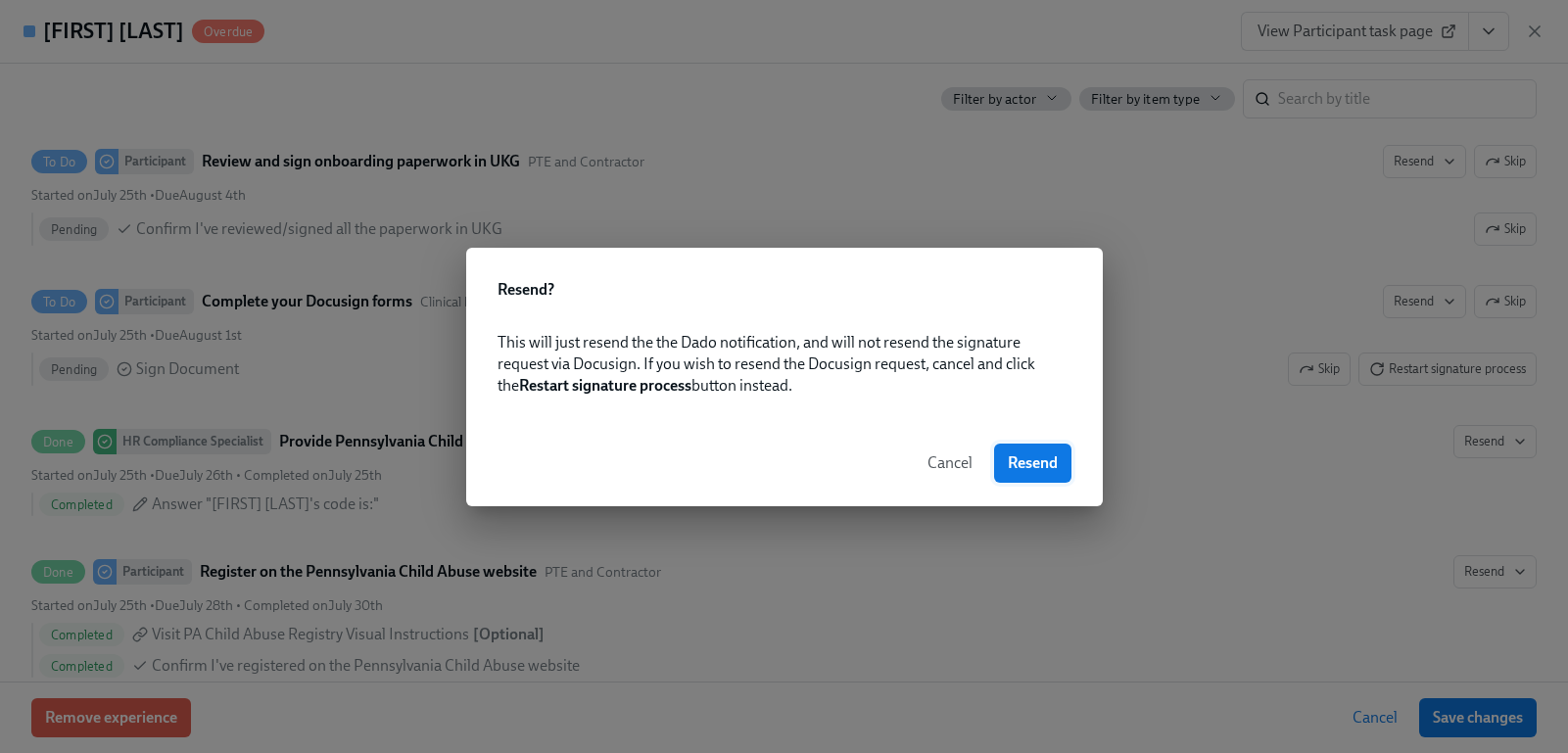 click on "Resend" at bounding box center [1032, 463] 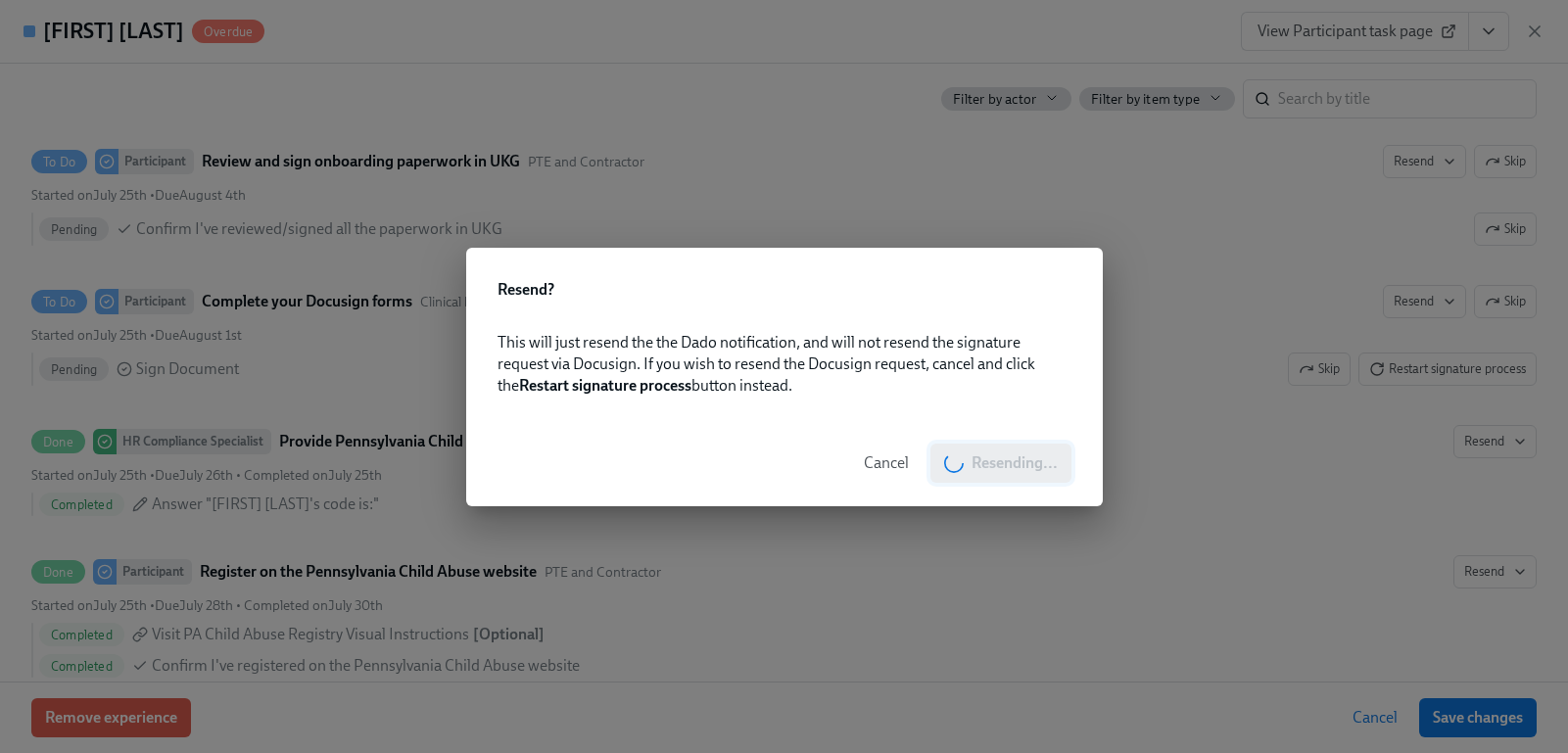scroll, scrollTop: 0, scrollLeft: 23804, axis: horizontal 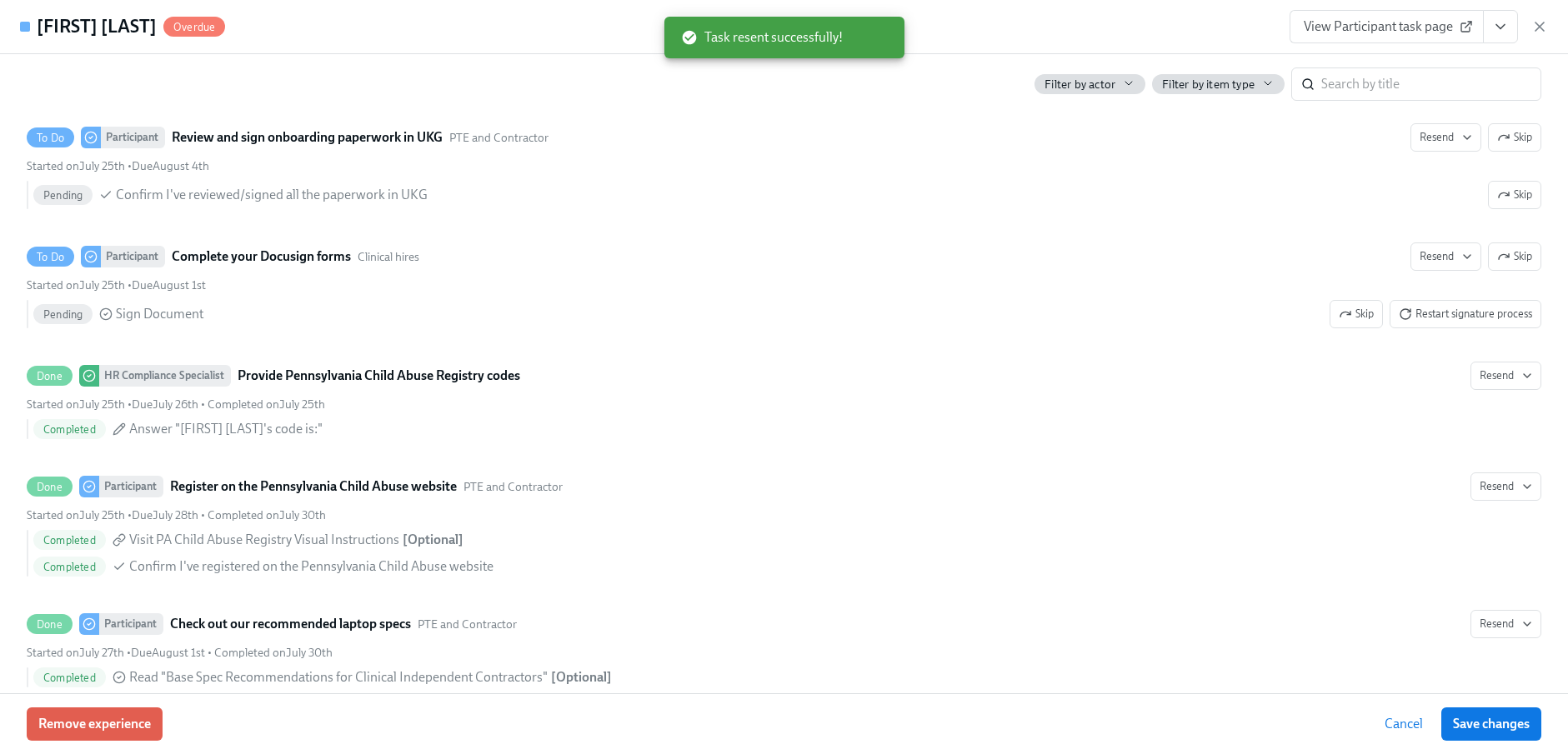 click on "View Participant task page" at bounding box center (1419, 27) 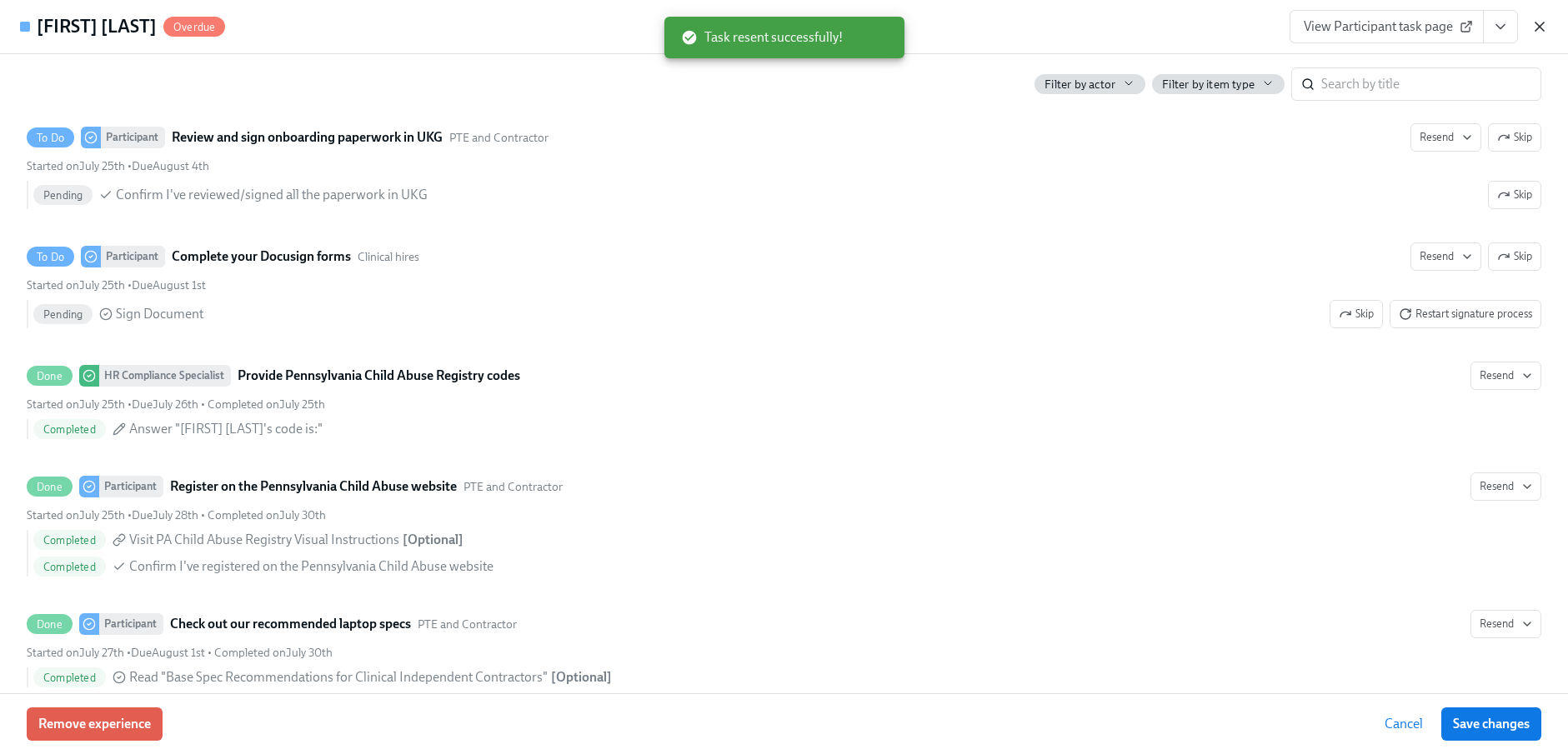 click 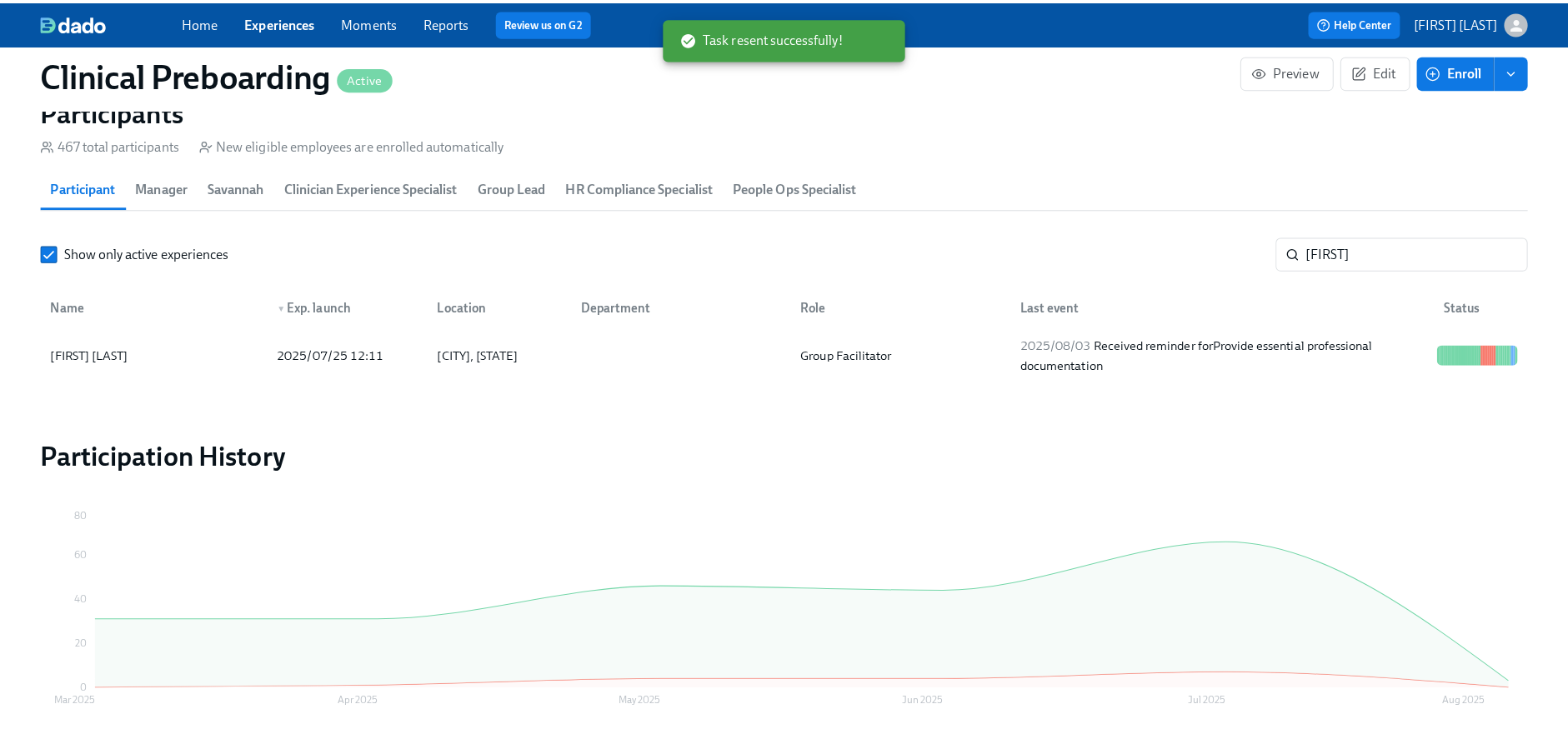 scroll, scrollTop: 0, scrollLeft: 20626, axis: horizontal 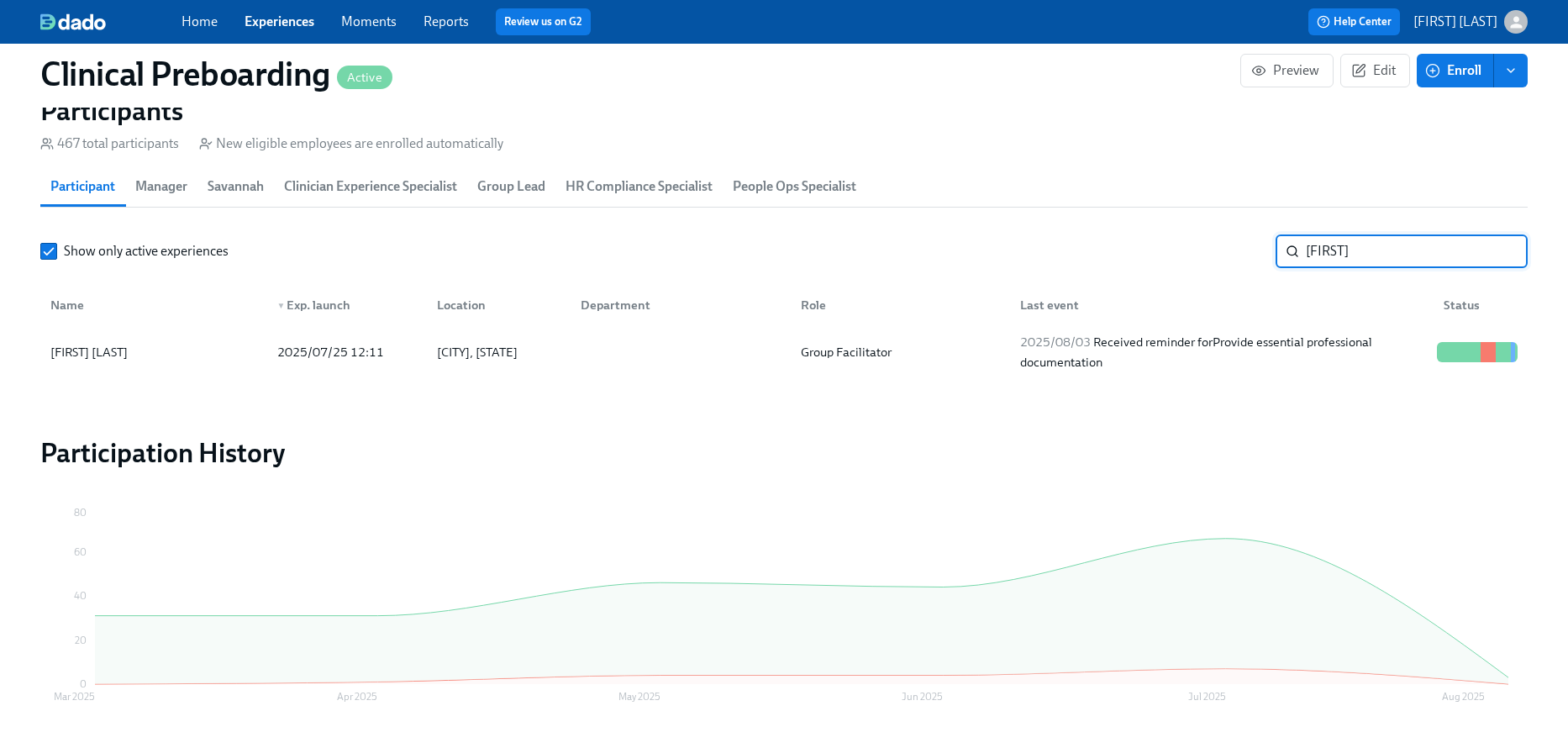 click on "[FIRST]" at bounding box center [1417, 251] 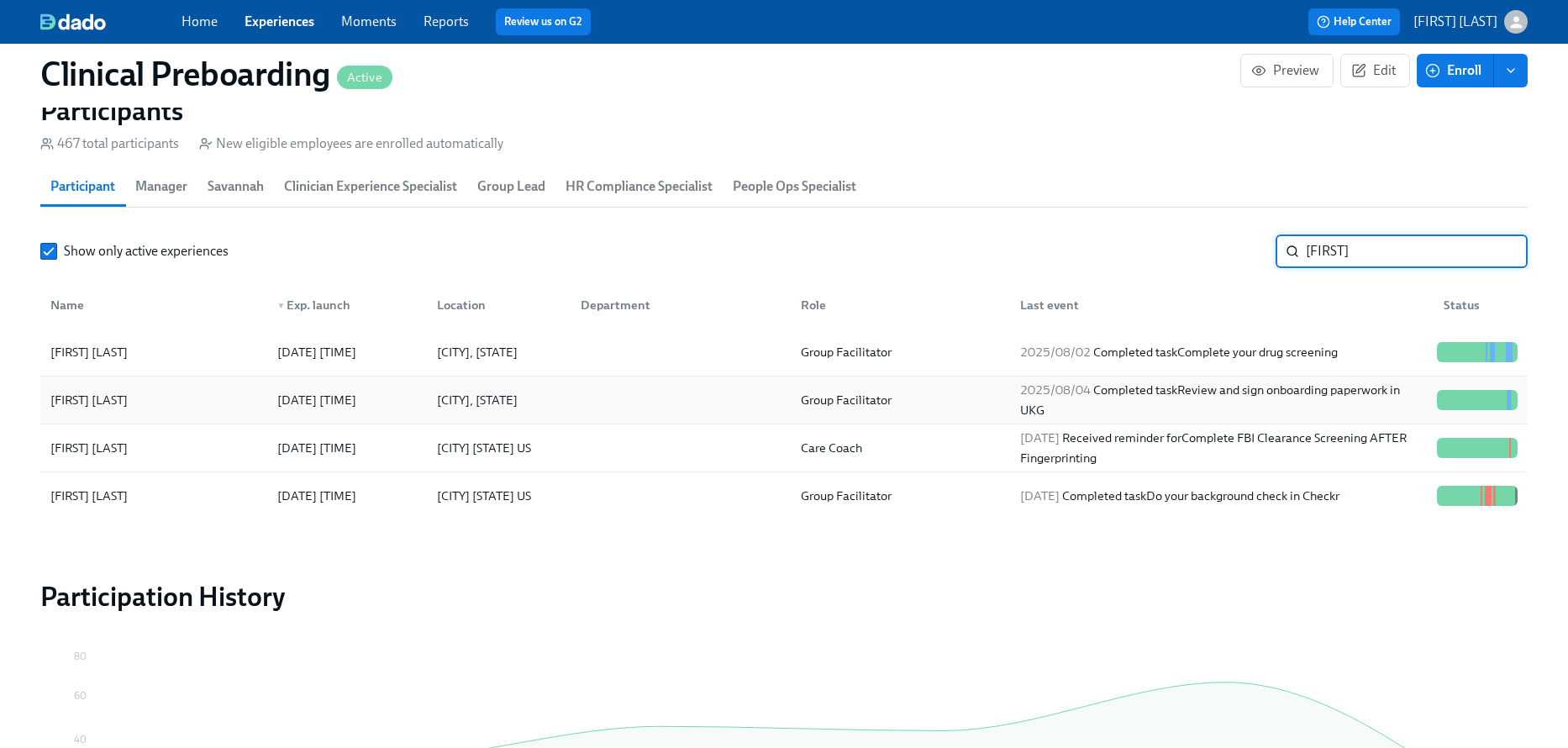type on "[FIRST]" 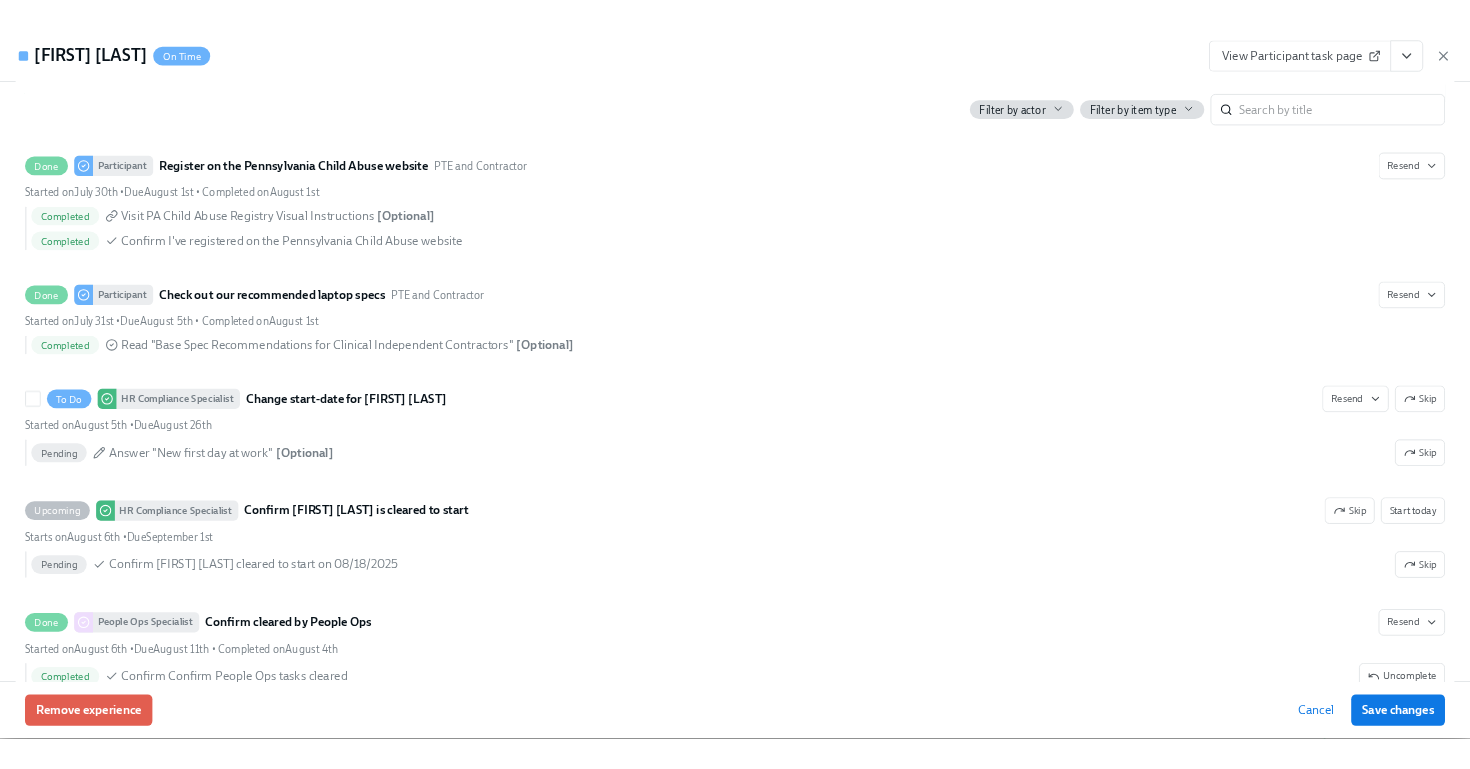 scroll, scrollTop: 3981, scrollLeft: 0, axis: vertical 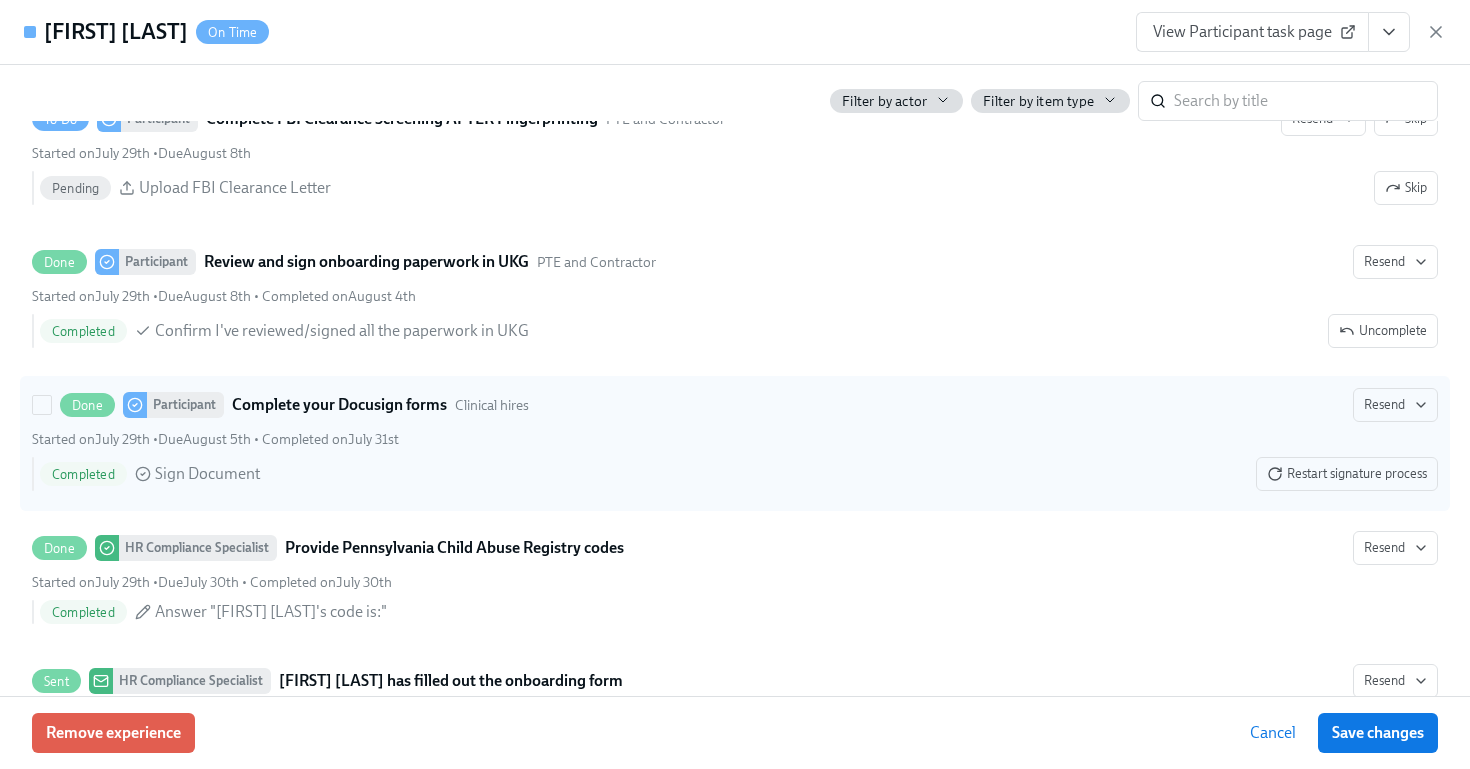click on "Completed Sign Document Restart signature process" at bounding box center (739, 474) 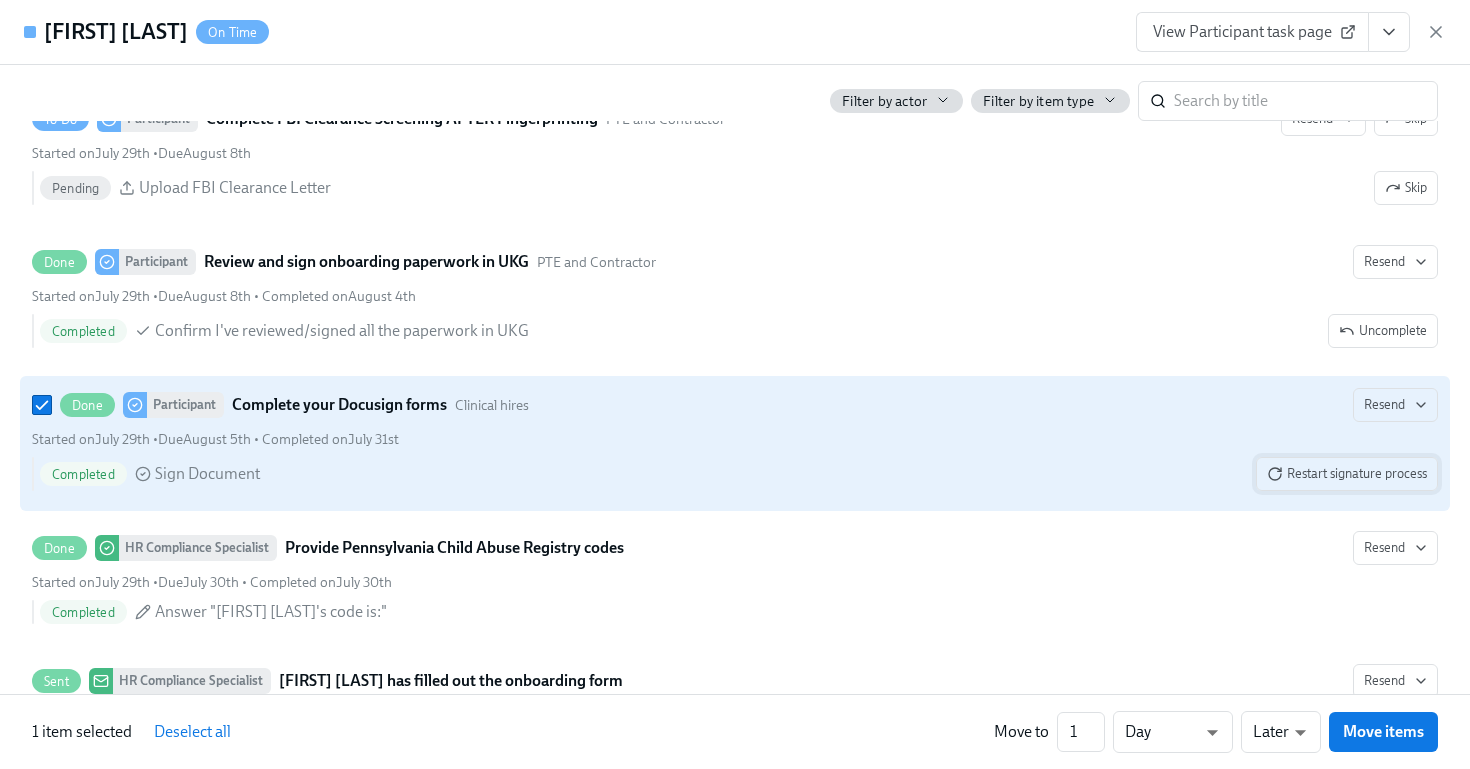 click on "Restart signature process" at bounding box center (1347, 474) 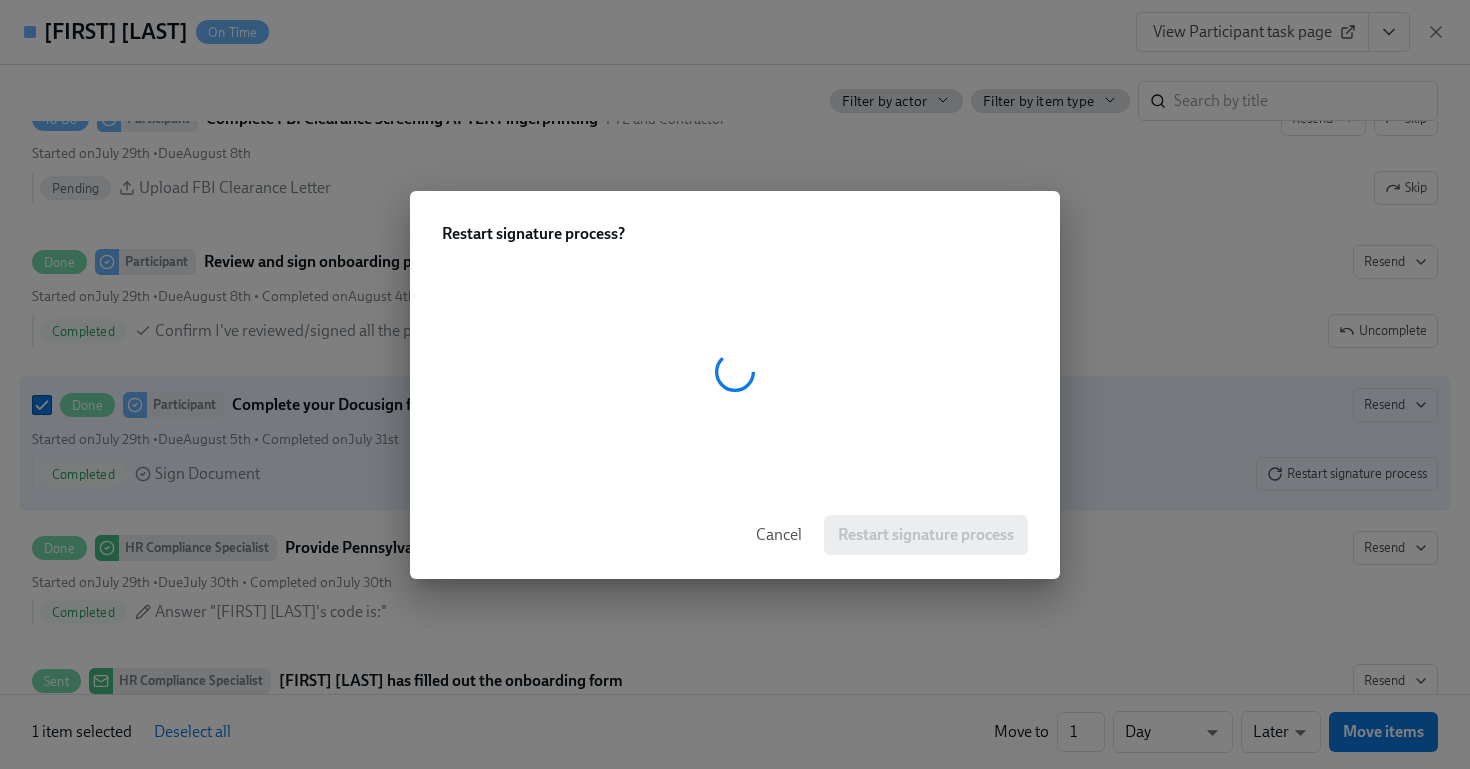 click on "Cancel" at bounding box center (779, 535) 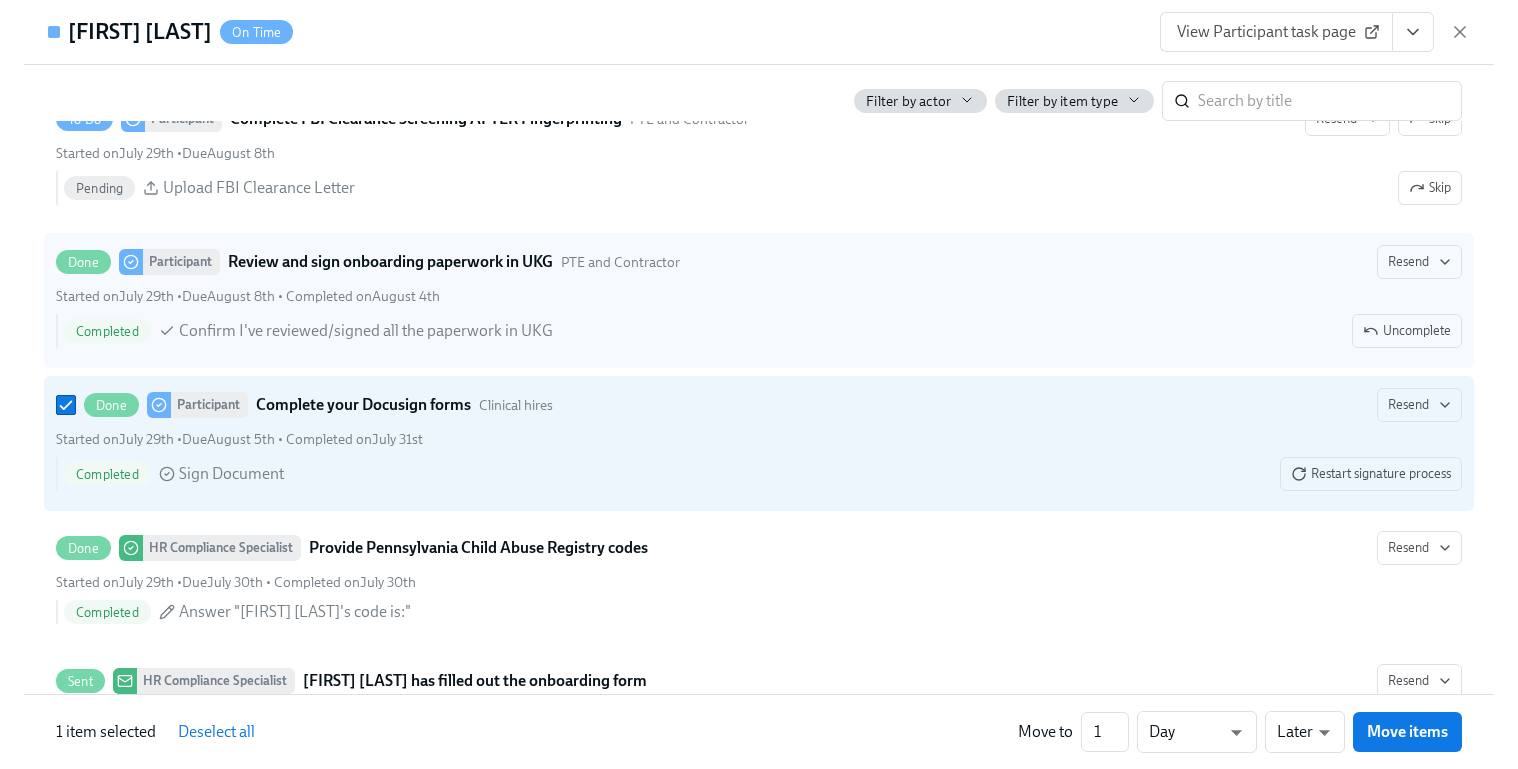 scroll, scrollTop: 0, scrollLeft: 25137, axis: horizontal 